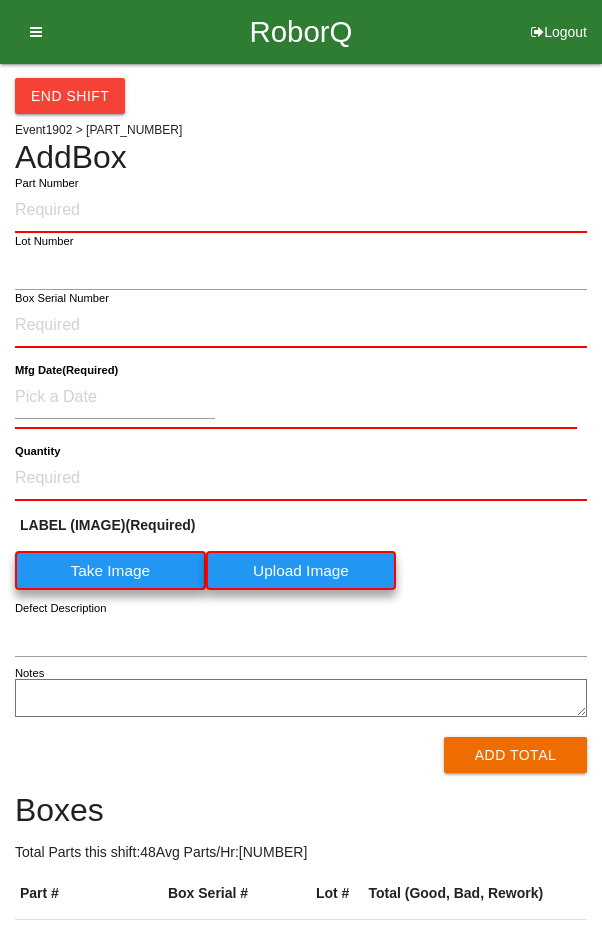 scroll, scrollTop: 0, scrollLeft: 0, axis: both 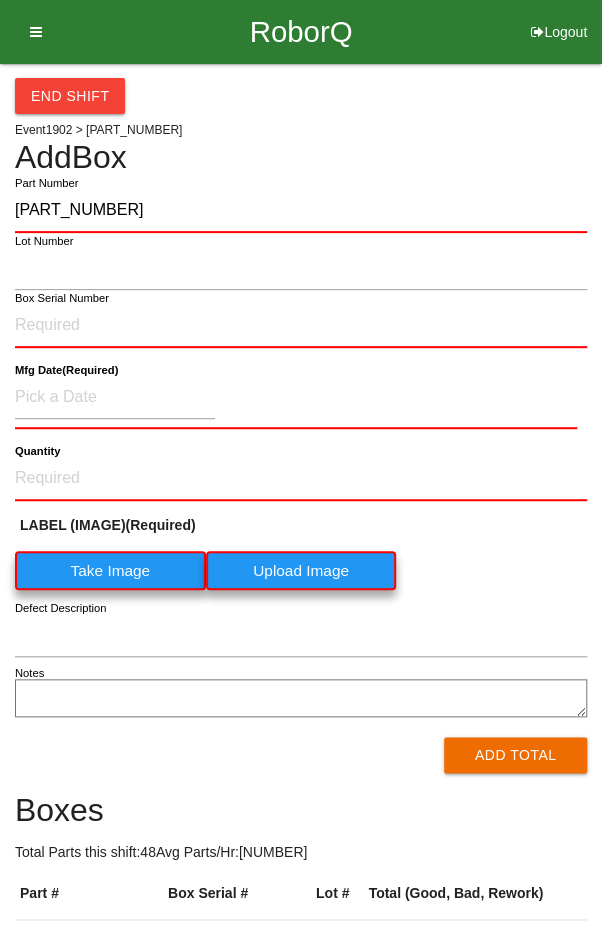 type on "[PART_NUMBER]" 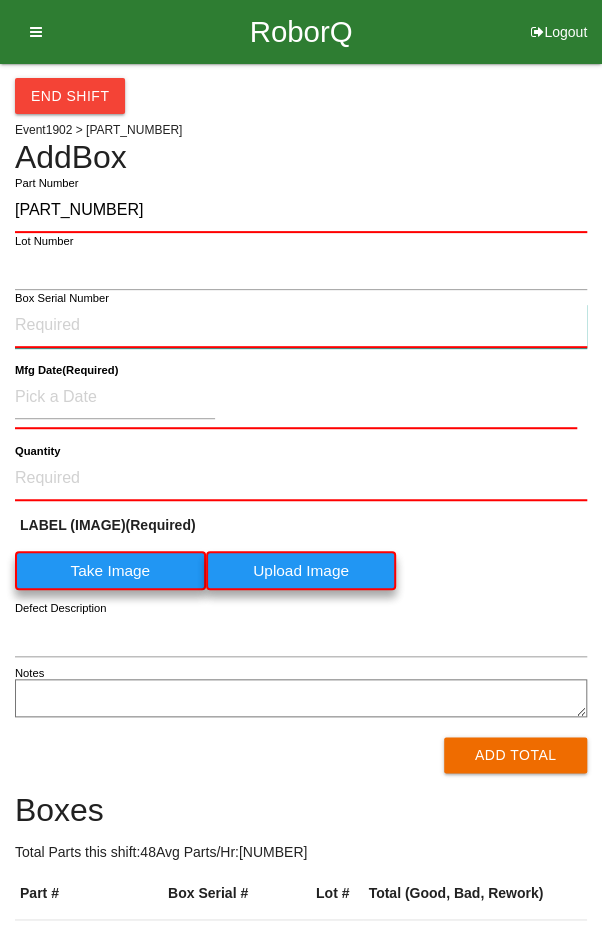 click on "Box Serial Number" at bounding box center (301, 326) 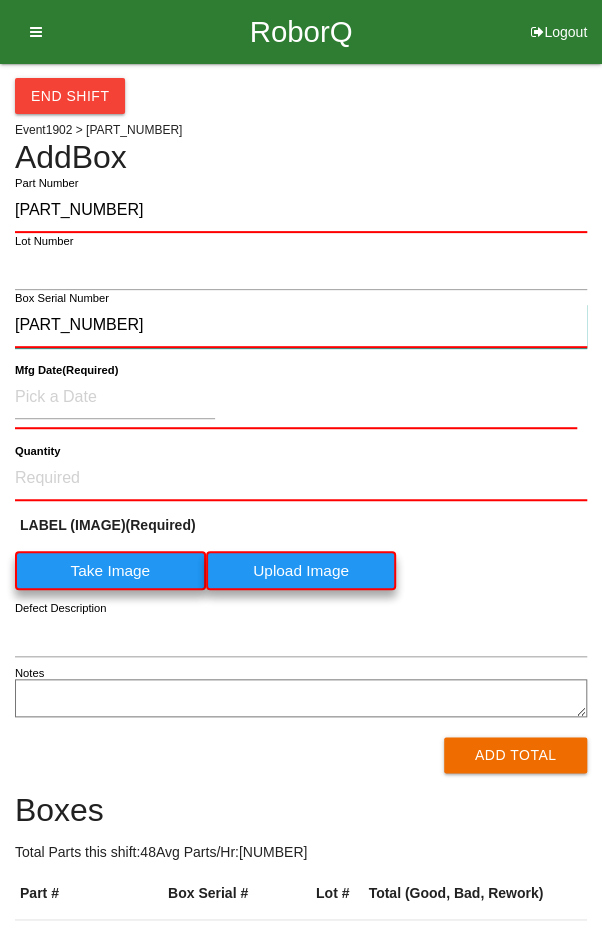 type on "[PART_NUMBER]" 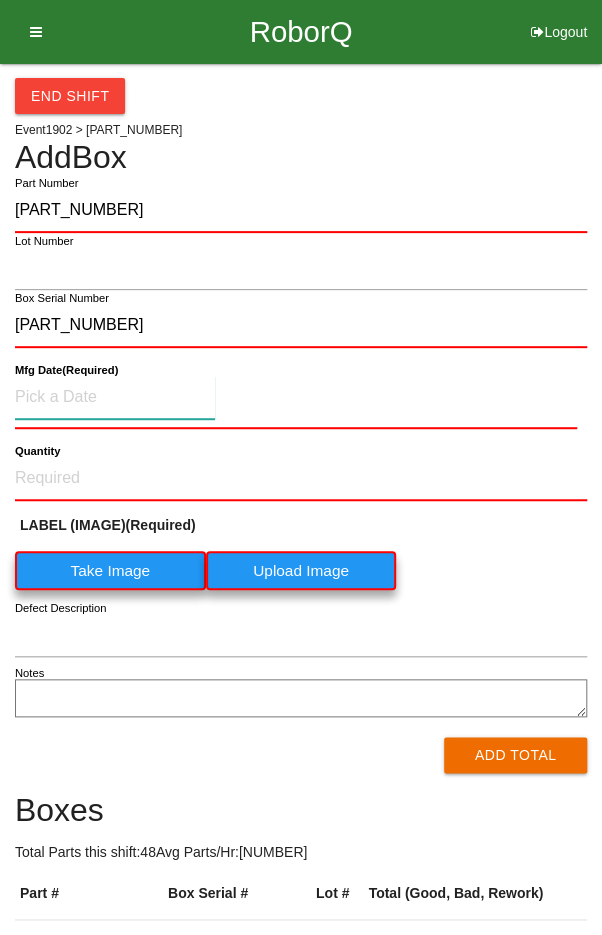 click at bounding box center [115, 397] 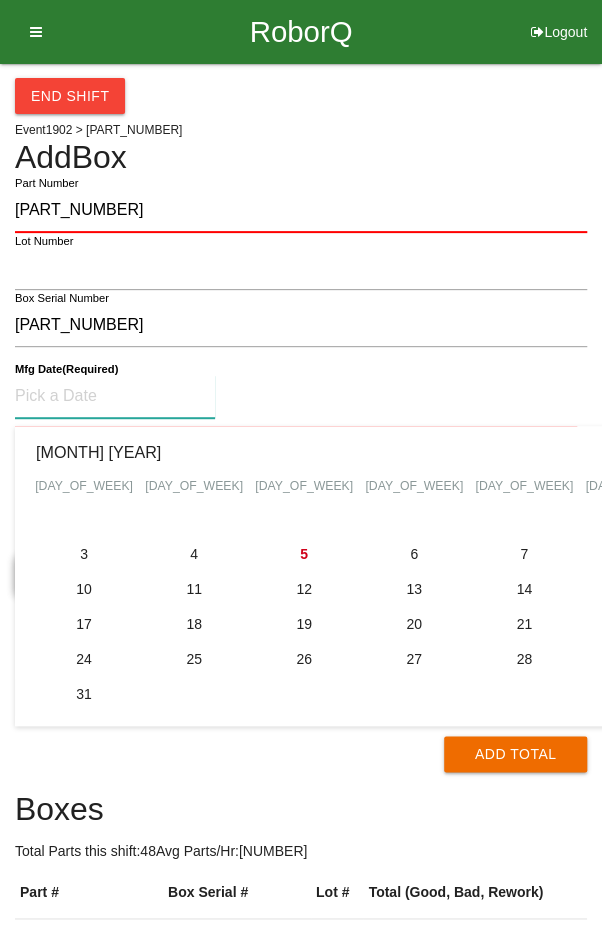click on "4" at bounding box center (194, 554) 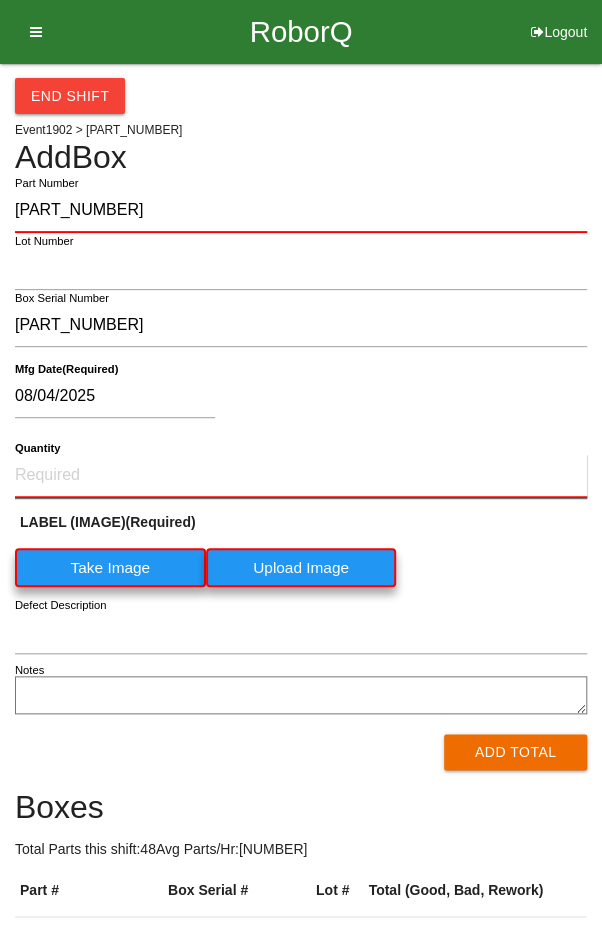 click on "Quantity" at bounding box center (301, 476) 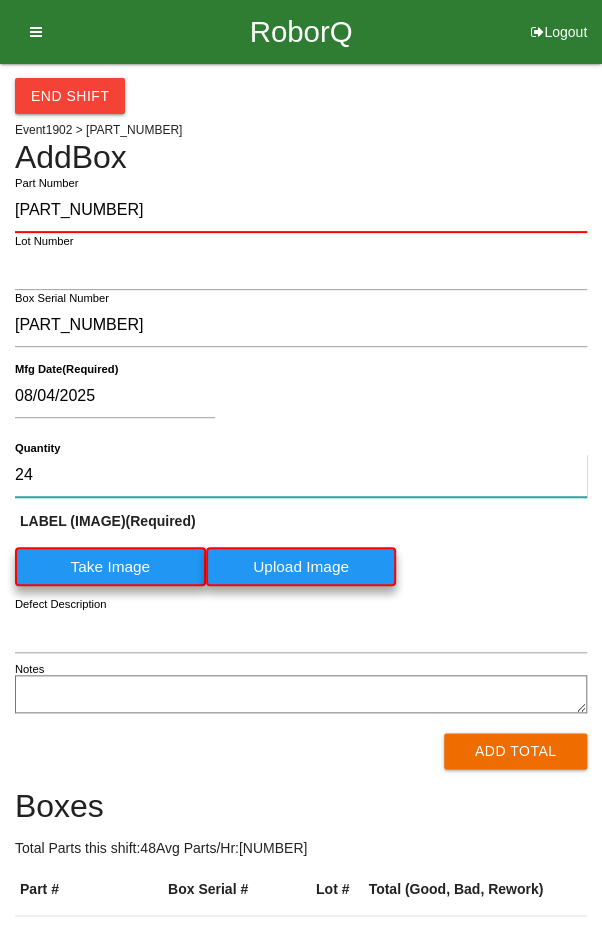 type on "24" 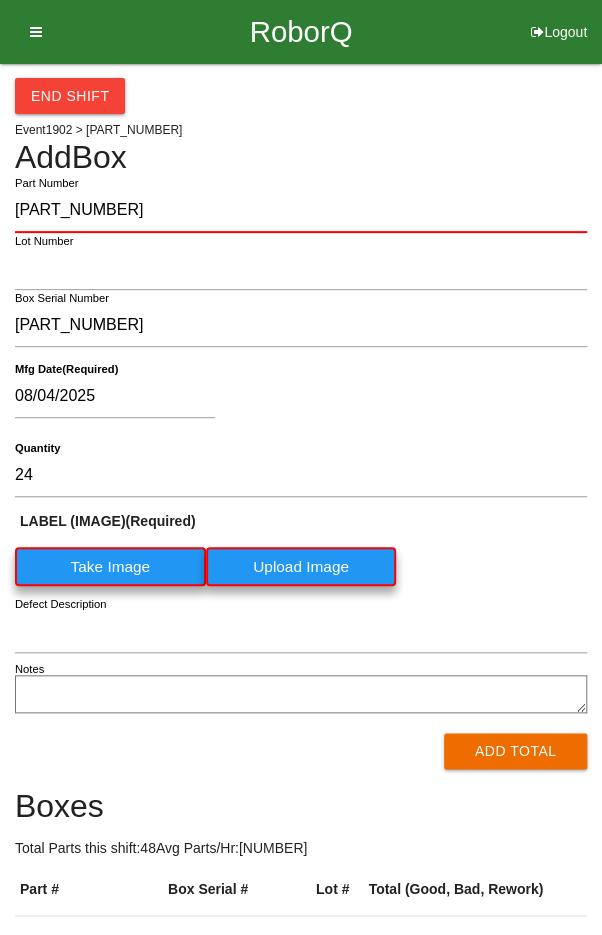 click on "[DATE] Mfg Date  (Required)" at bounding box center (301, 400) 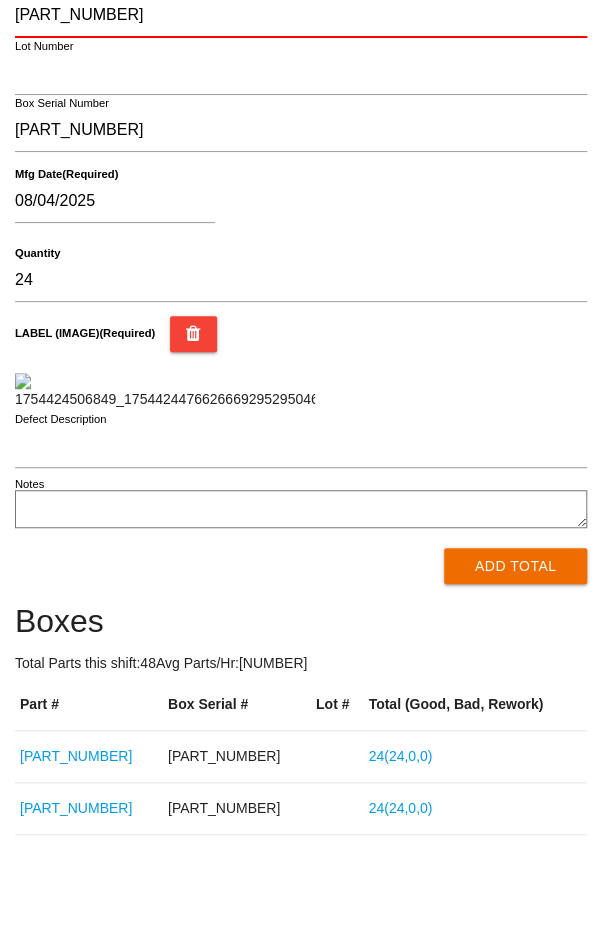 scroll, scrollTop: 562, scrollLeft: 0, axis: vertical 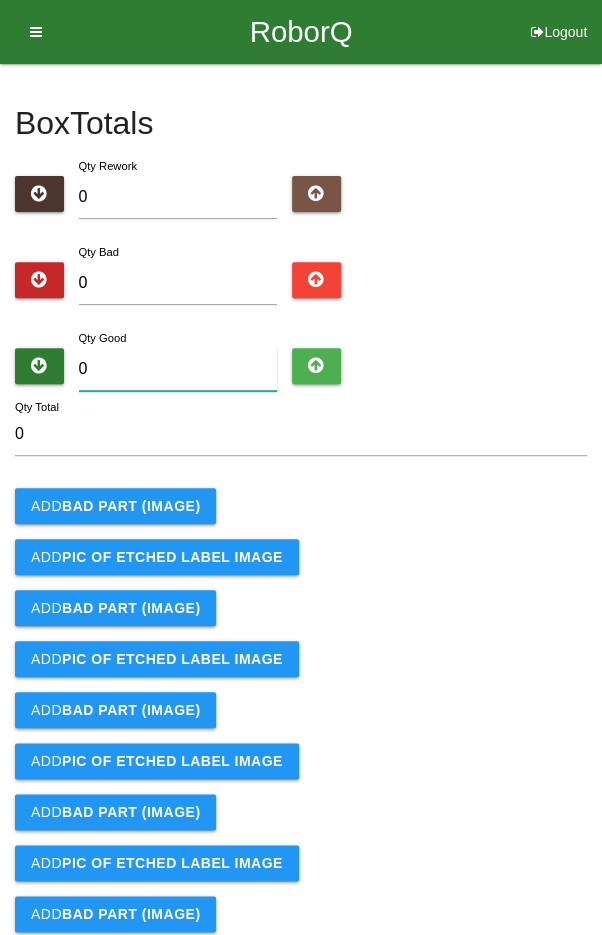 click on "0" at bounding box center (178, 369) 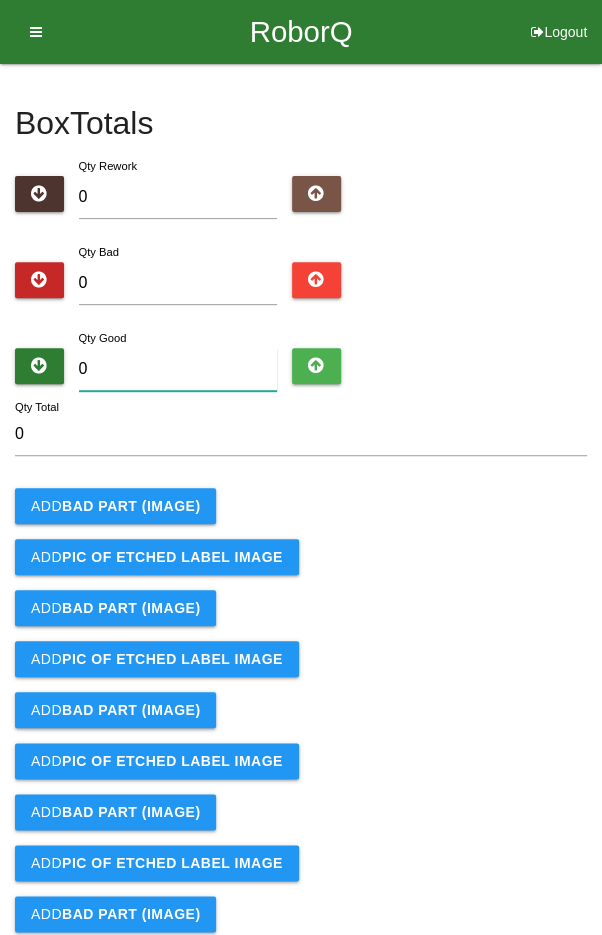 type on "2" 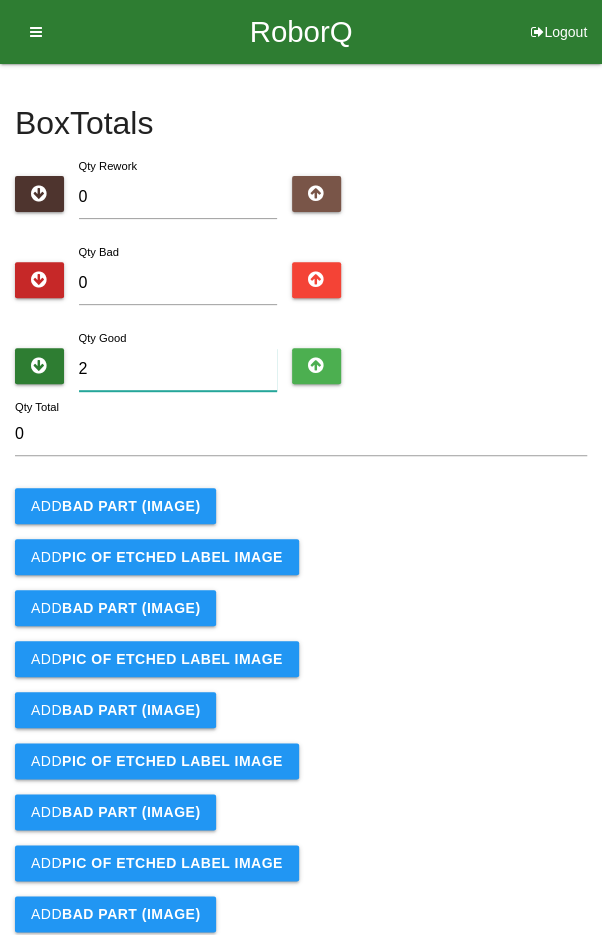 type on "2" 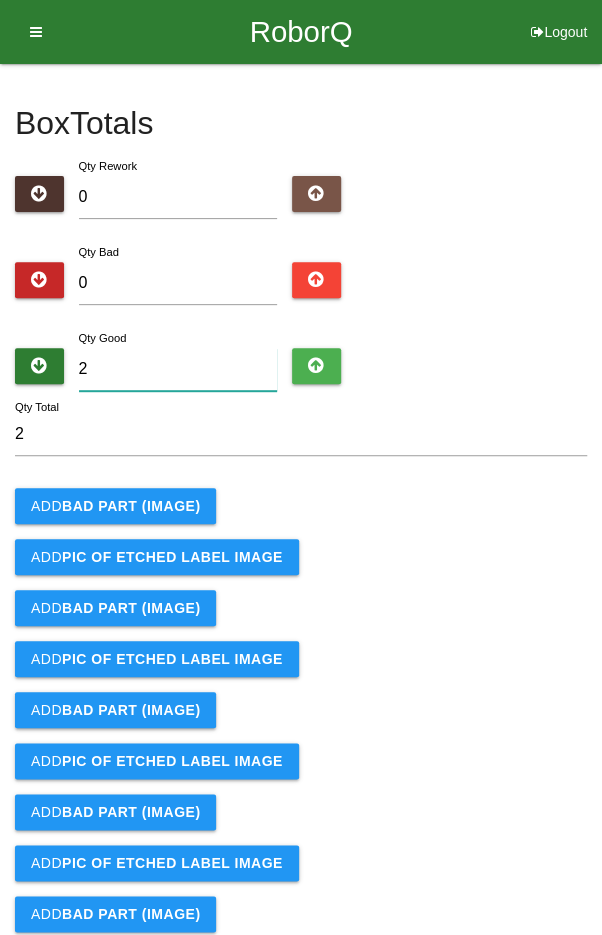 type on "24" 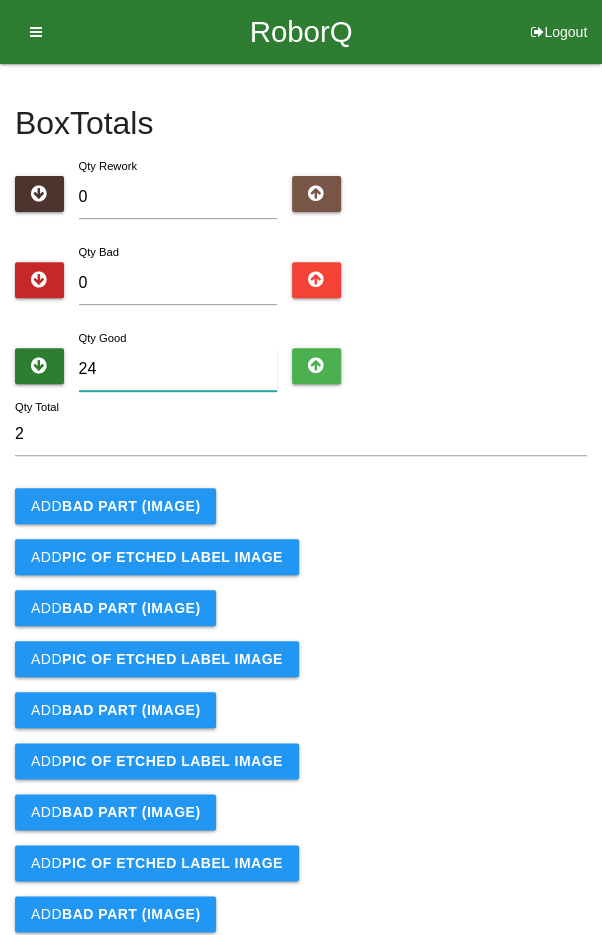 type on "24" 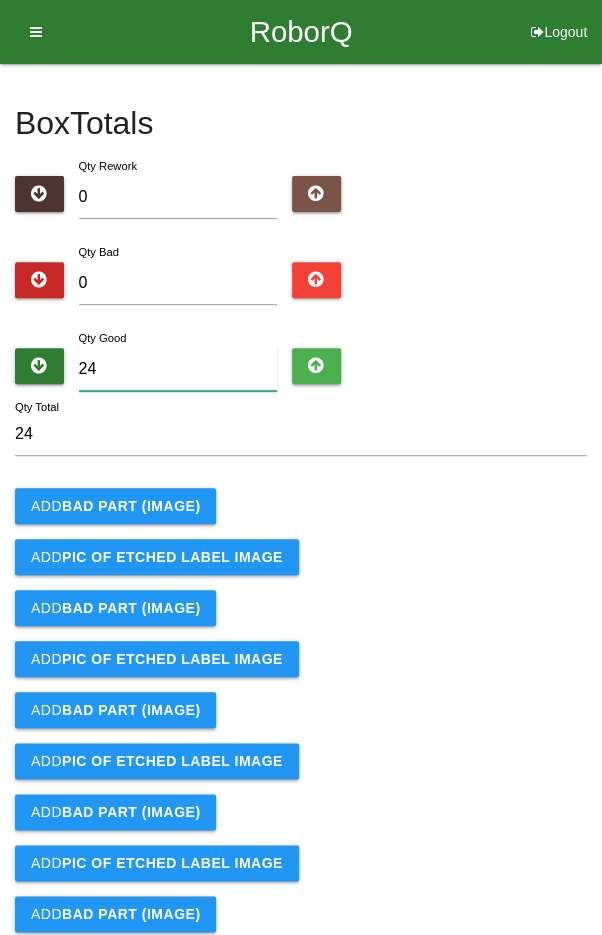 type on "24" 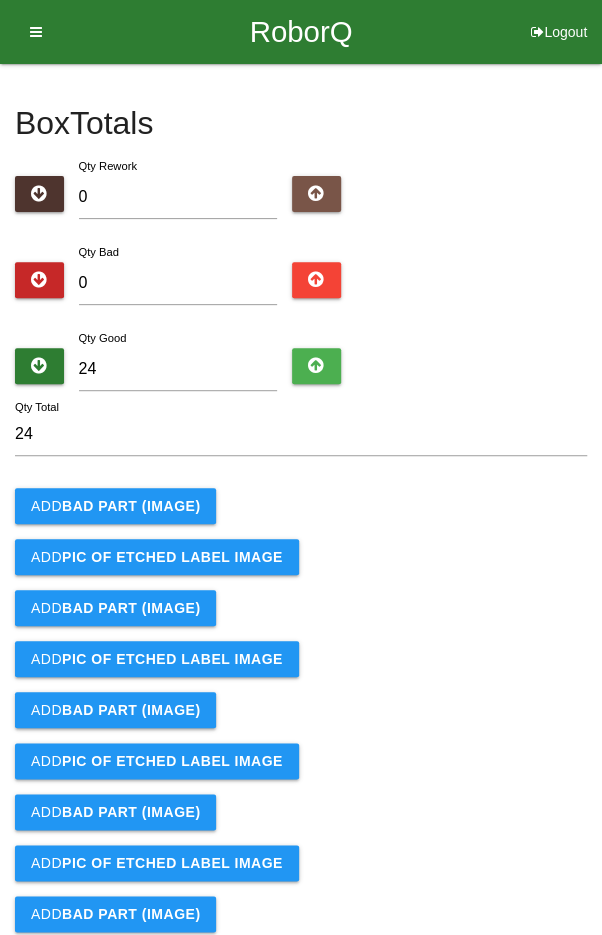 click on "Add  BAD PART (IMAGE)" at bounding box center [301, 506] 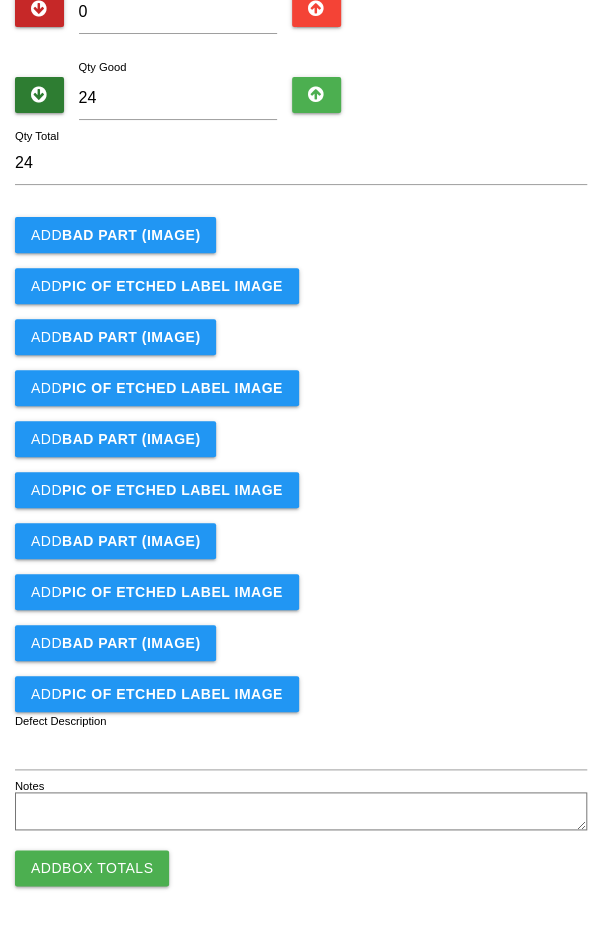 click on "Add  Box Totals" at bounding box center [92, 868] 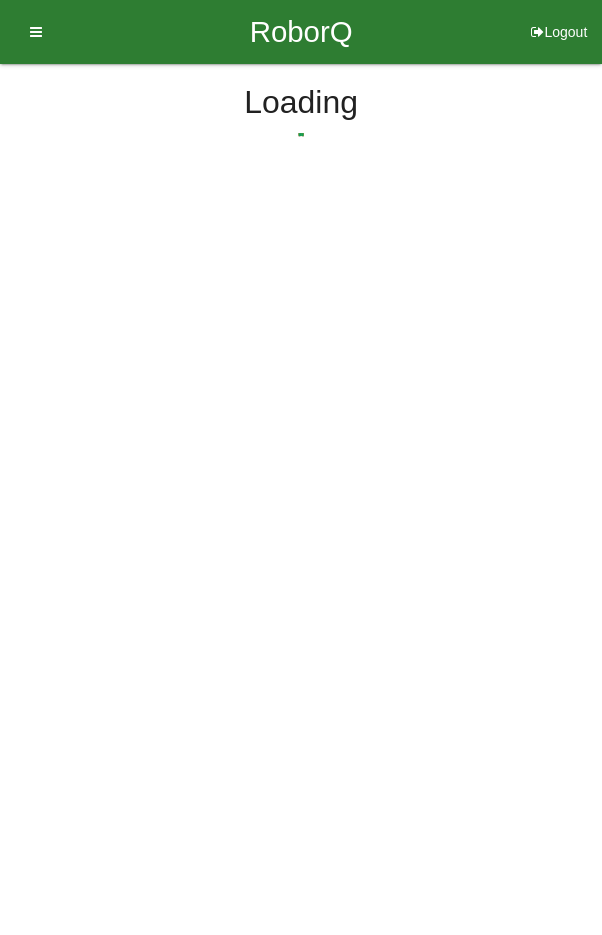scroll, scrollTop: 0, scrollLeft: 0, axis: both 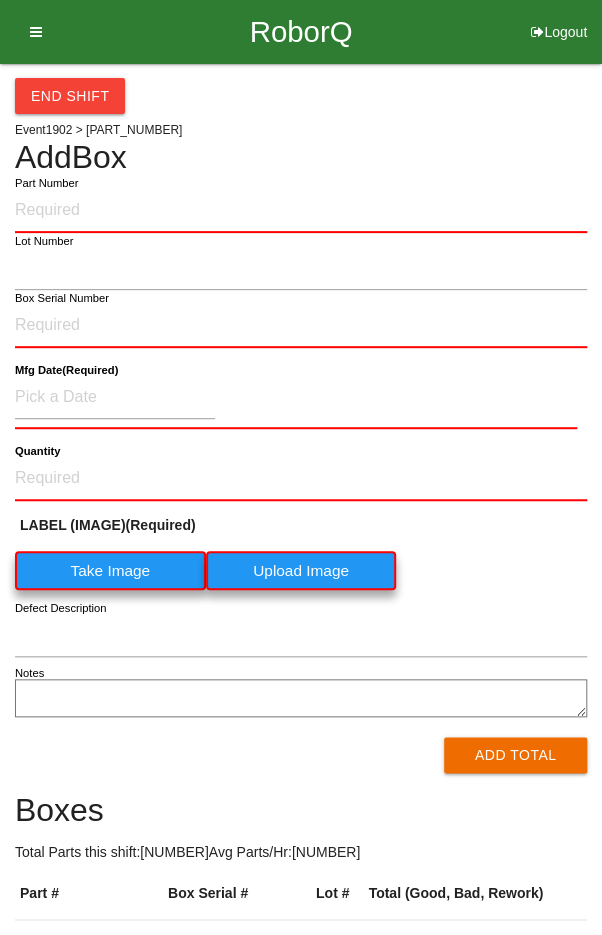 click on "End Shift" at bounding box center (70, 96) 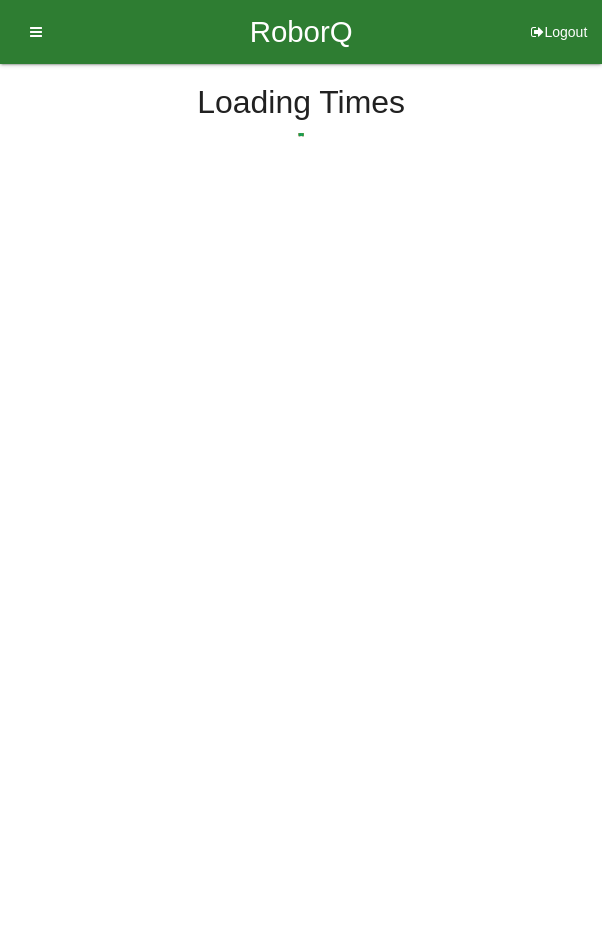 select on "4" 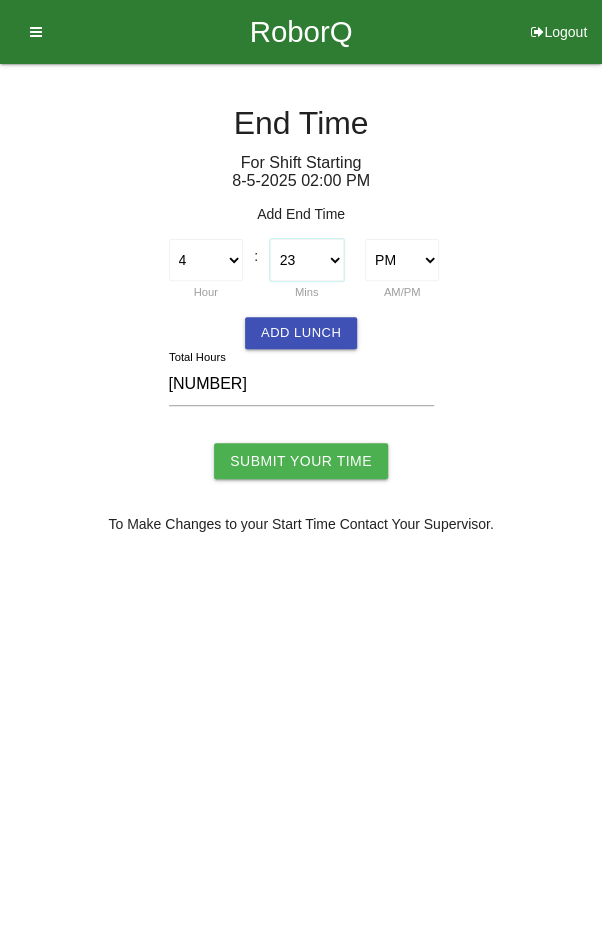 click on "00 01 02 03 04 05 06 07 08 09 10 11 12 13 14 15 16 17 18 19 20 21 22 23 24 25 26 27 28 29 30 31 32 33 34 35 36 37 38 39 40 41 42 43 44 45 46 47 48 49 50 51 52 53 54 55 56 57 58 59" at bounding box center (307, 260) 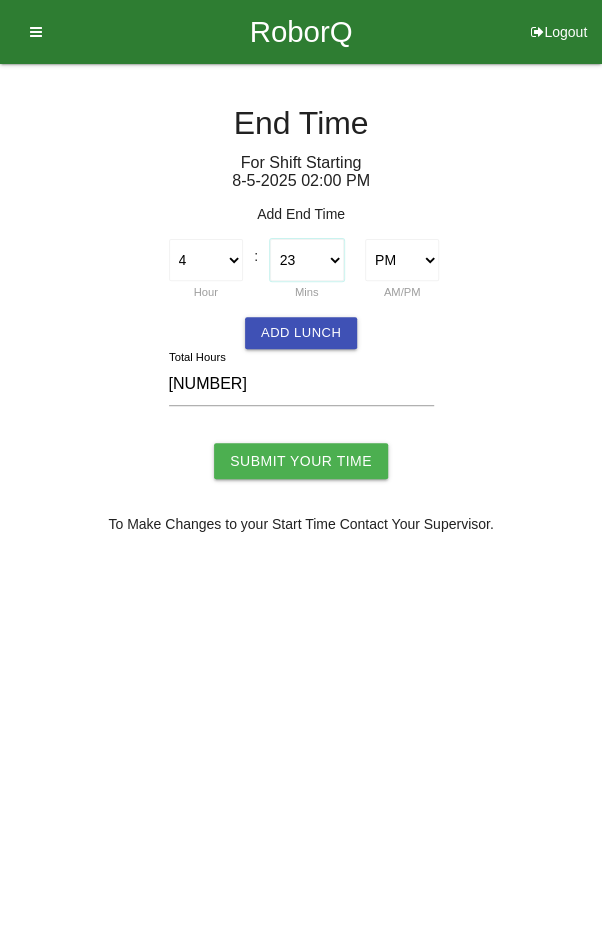 select on "30" 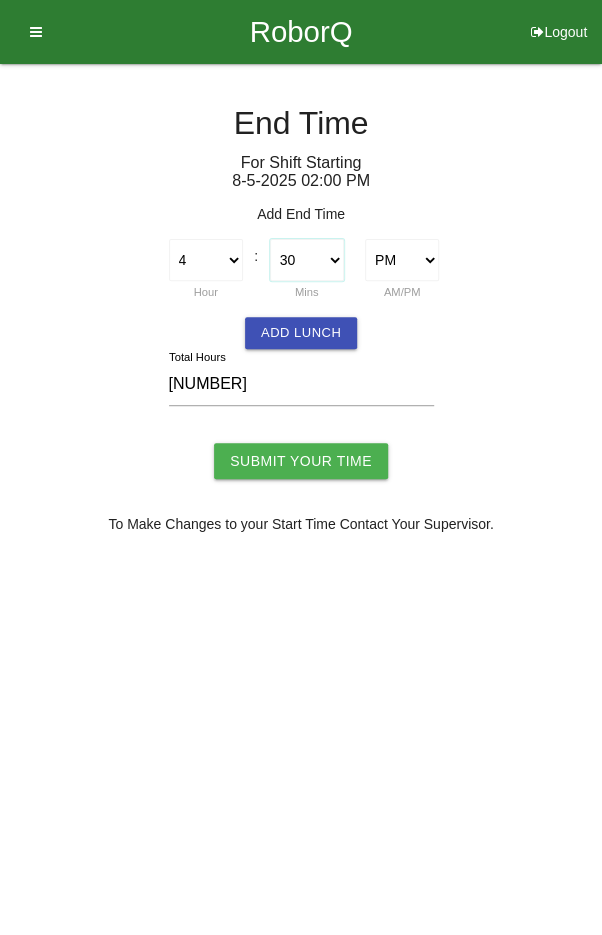 type on "[NUMBER]" 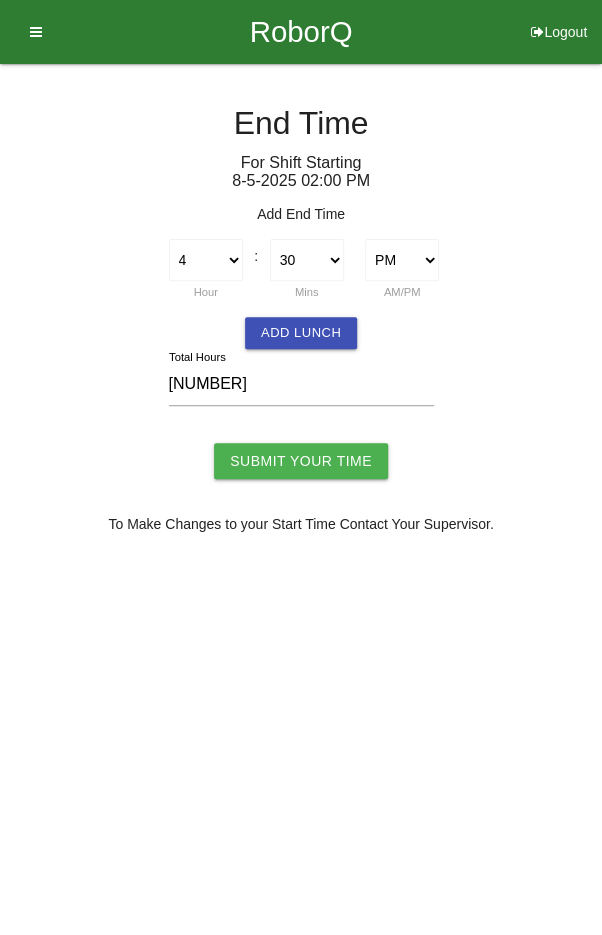 click on "Submit Your Time" at bounding box center [301, 461] 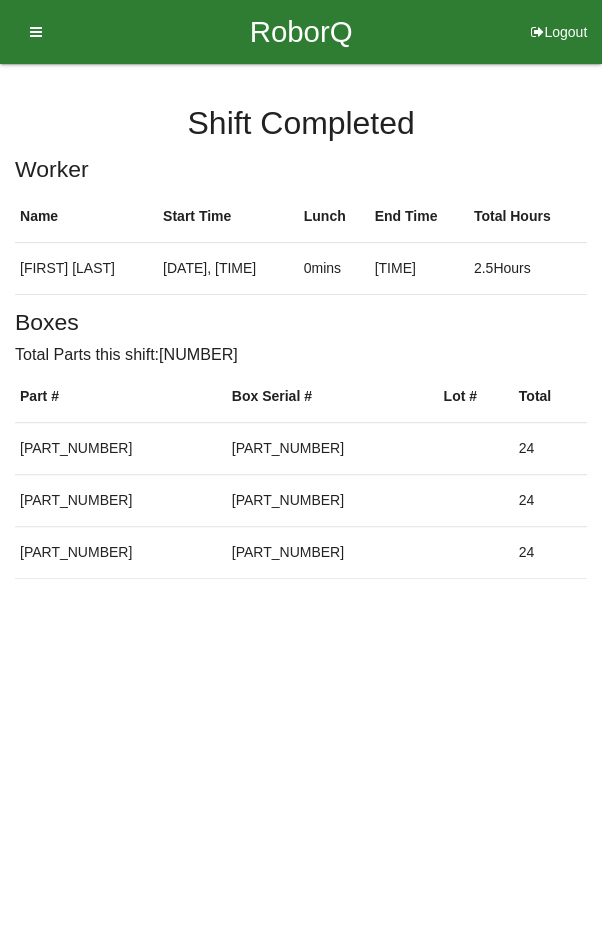 click at bounding box center (29, 32) 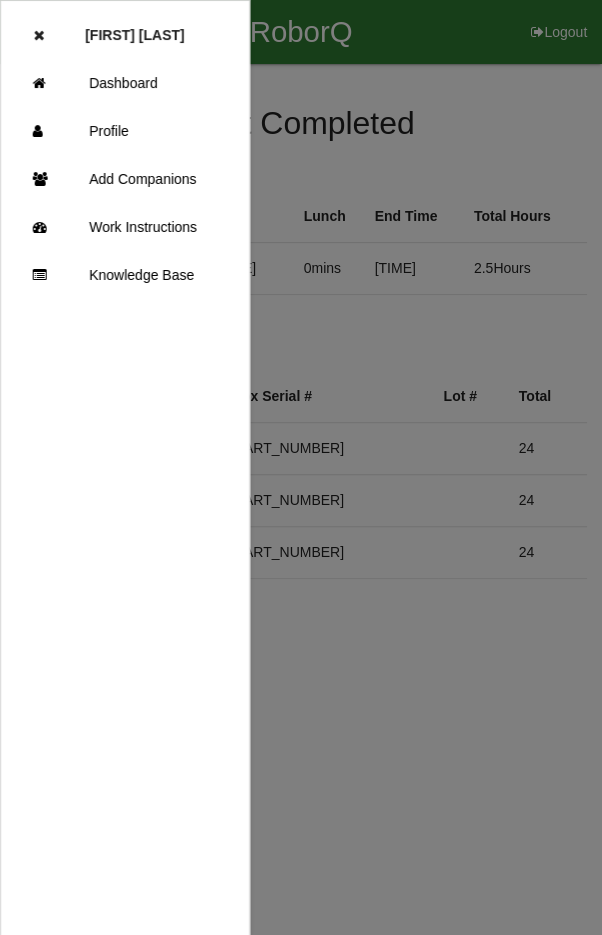 click on "Dashboard" at bounding box center [125, 83] 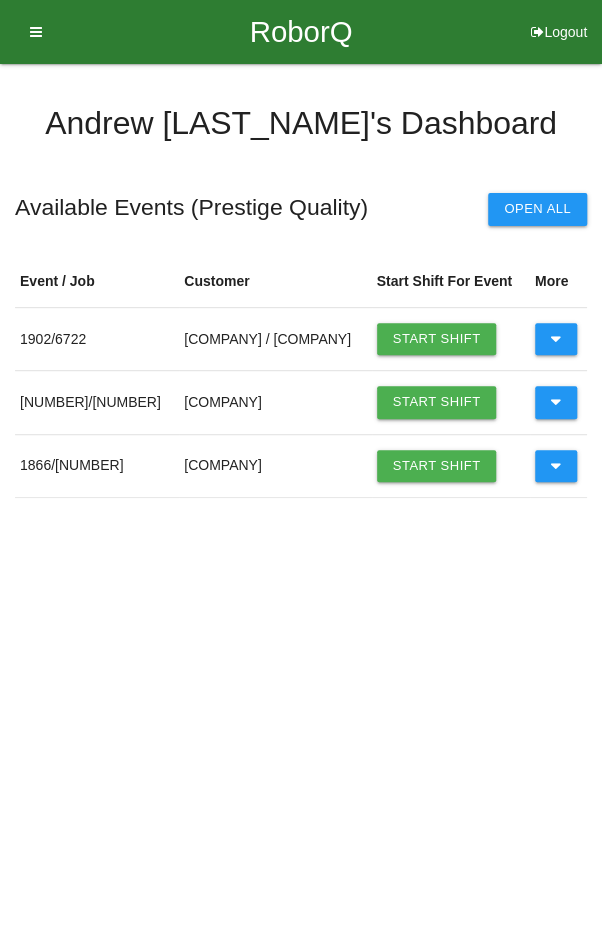 click at bounding box center [556, 339] 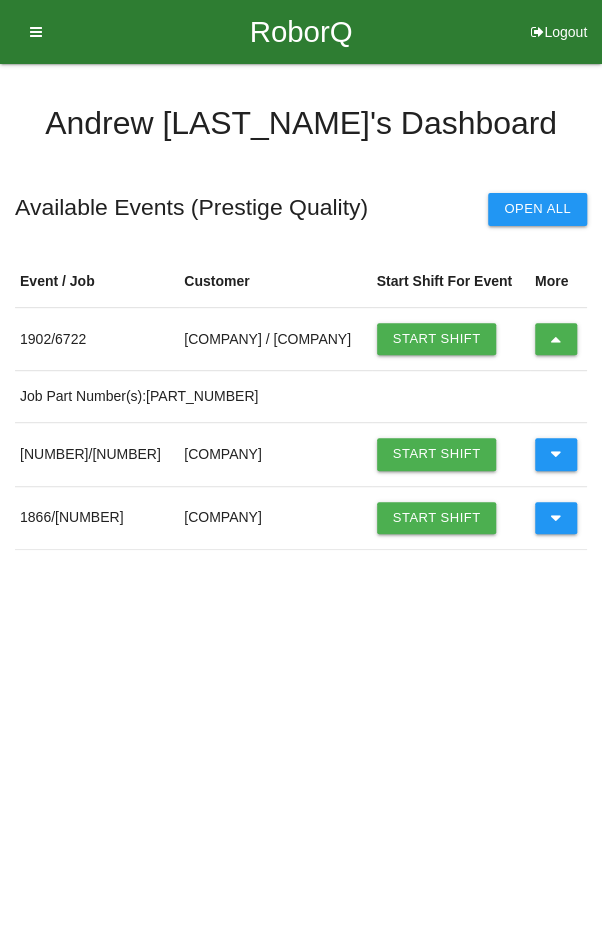 click at bounding box center [556, 339] 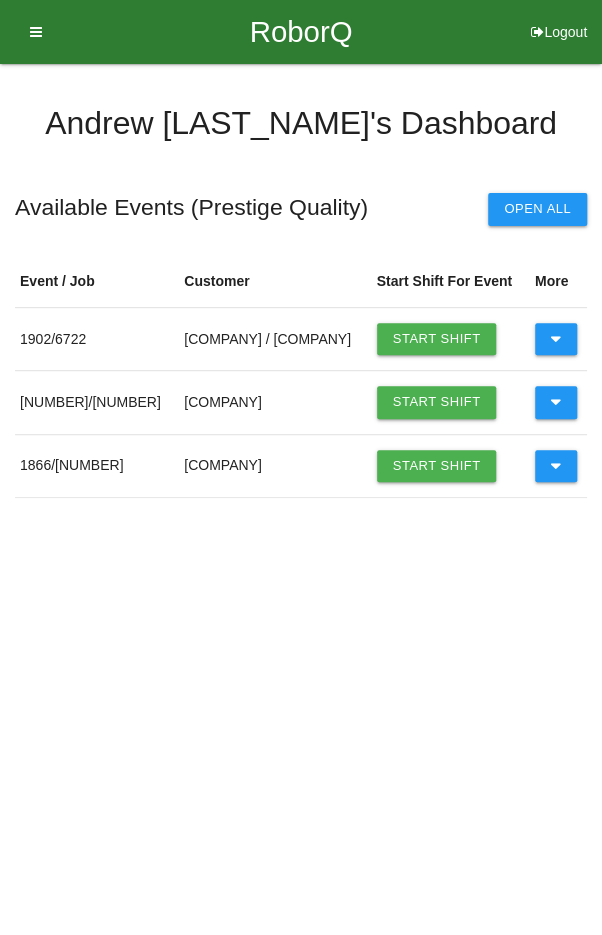 click at bounding box center (556, 402) 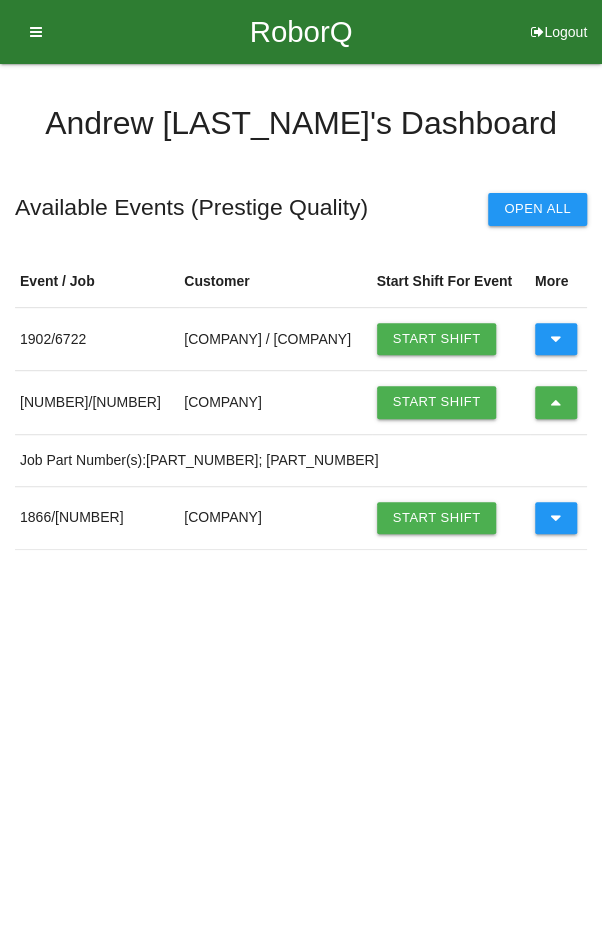 click on "Start Shift" at bounding box center [437, 402] 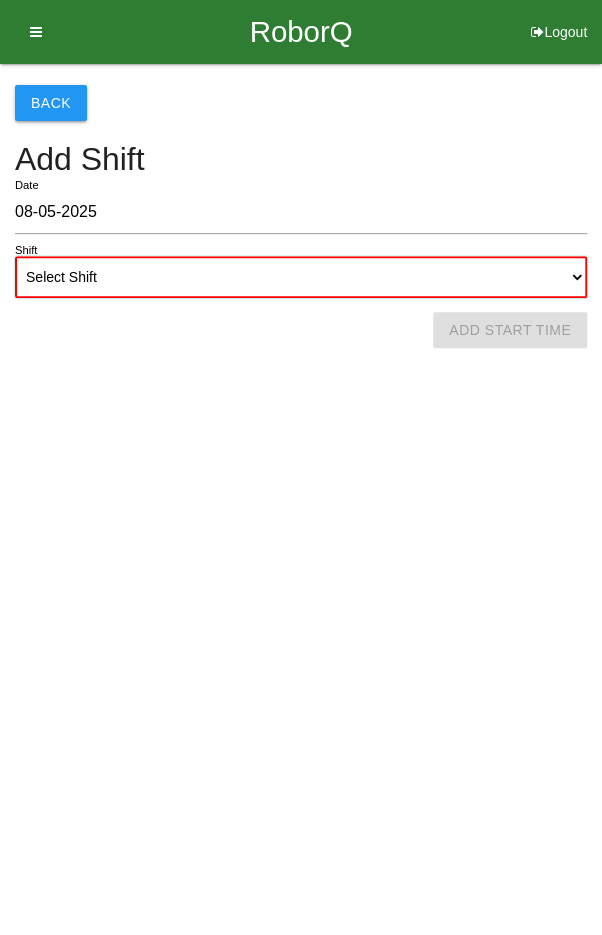 click on "Select Shift 1st Shift 2nd Shift 3rd Shift 4th Shift" at bounding box center [301, 277] 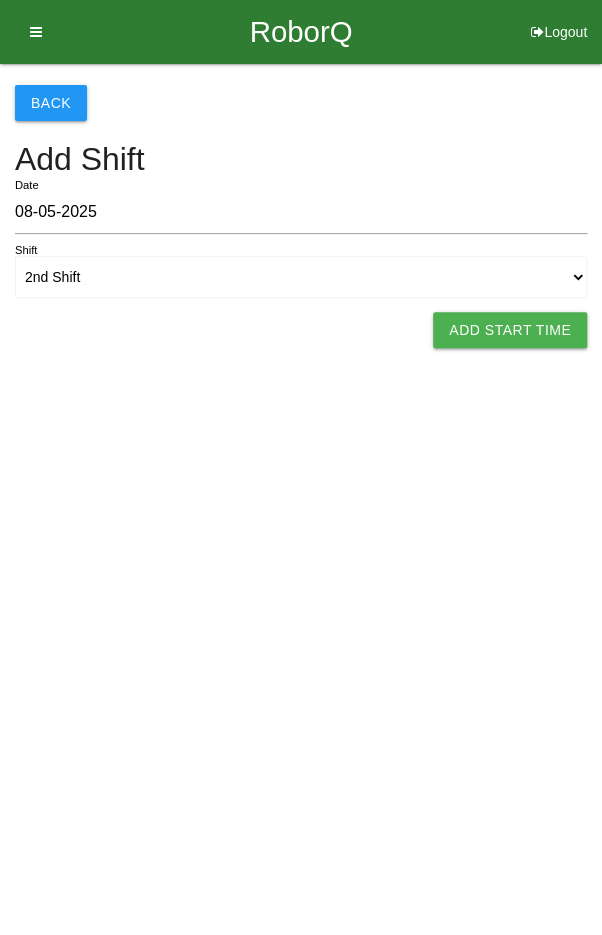 click on "Add Start Time" at bounding box center [510, 330] 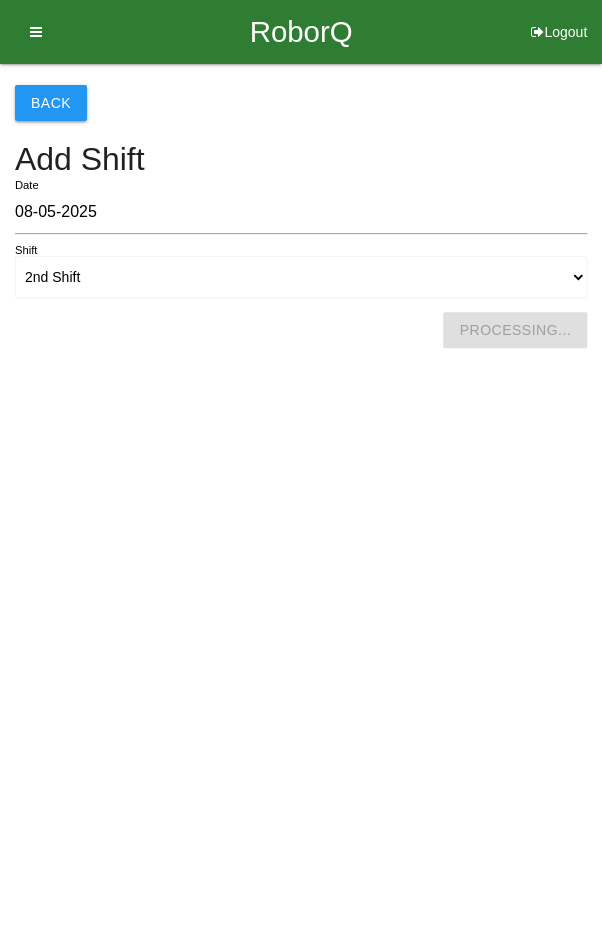 select on "4" 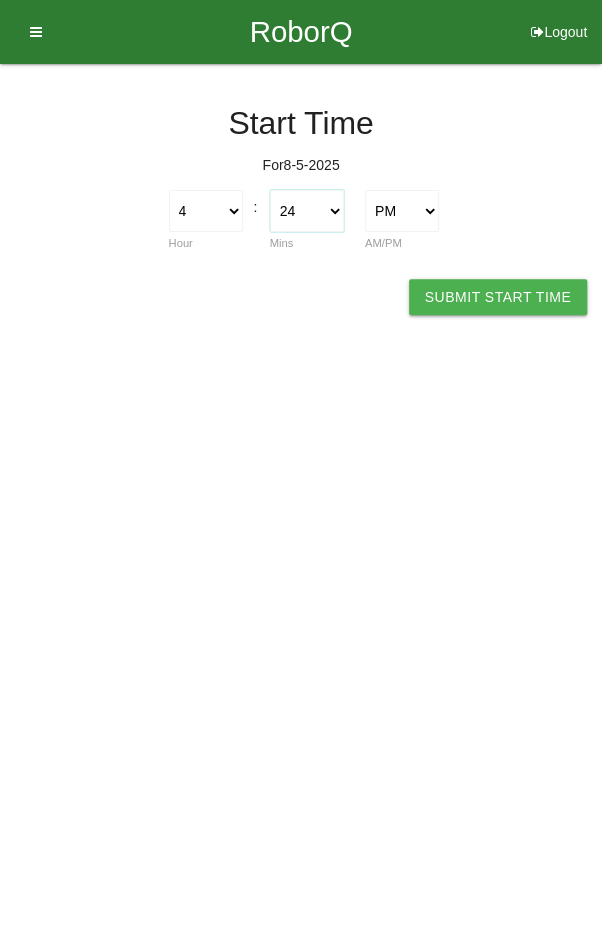 click on "00 01 02 03 04 05 06 07 08 09 10 11 12 13 14 15 16 17 18 19 20 21 22 23 24 25 26 27 28 29 30 31 32 33 34 35 36 37 38 39 40 41 42 43 44 45 46 47 48 49 50 51 52 53 54 55 56 57 58 59" at bounding box center [307, 211] 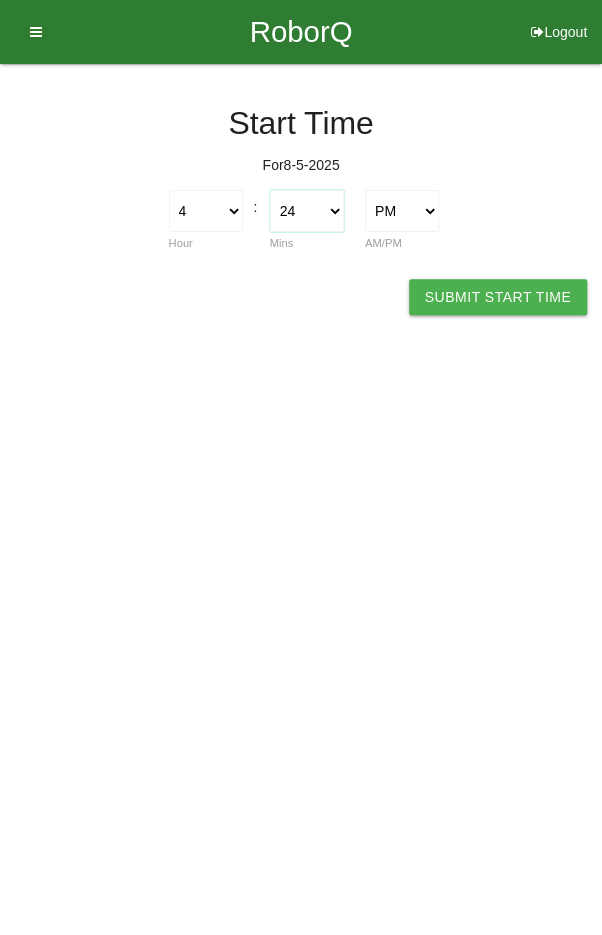 select on "30" 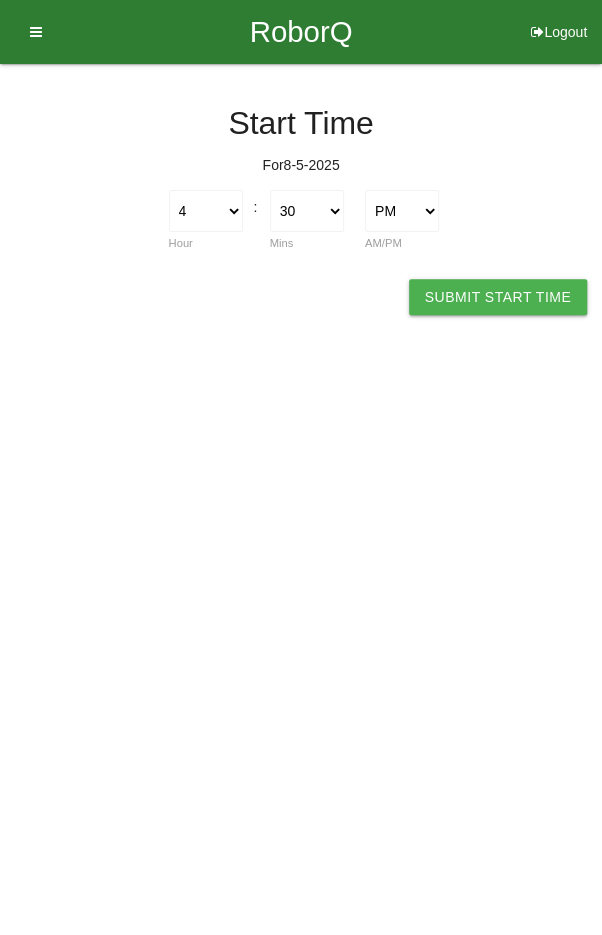 click on "Submit Start Time" at bounding box center (498, 297) 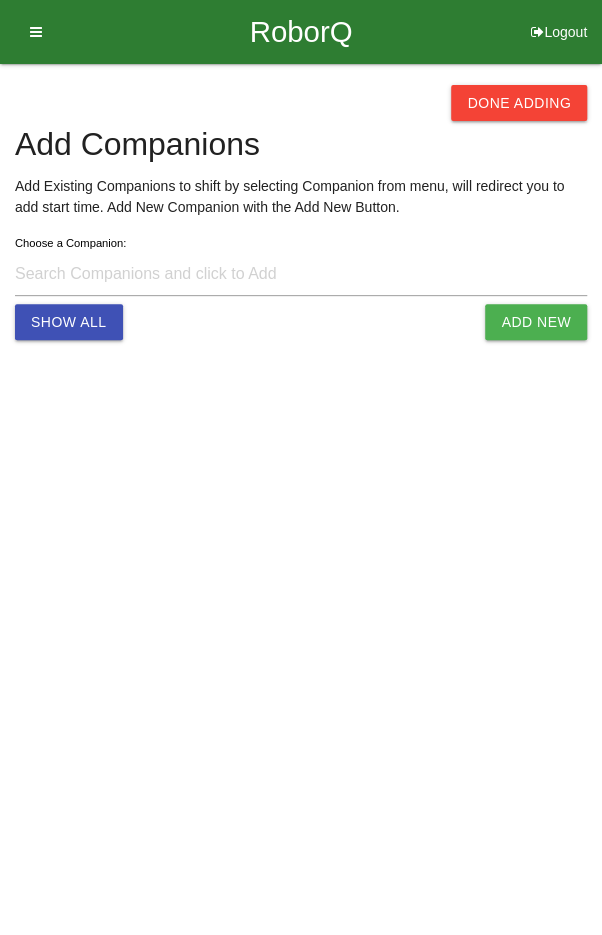 click on "Done Adding" at bounding box center (519, 103) 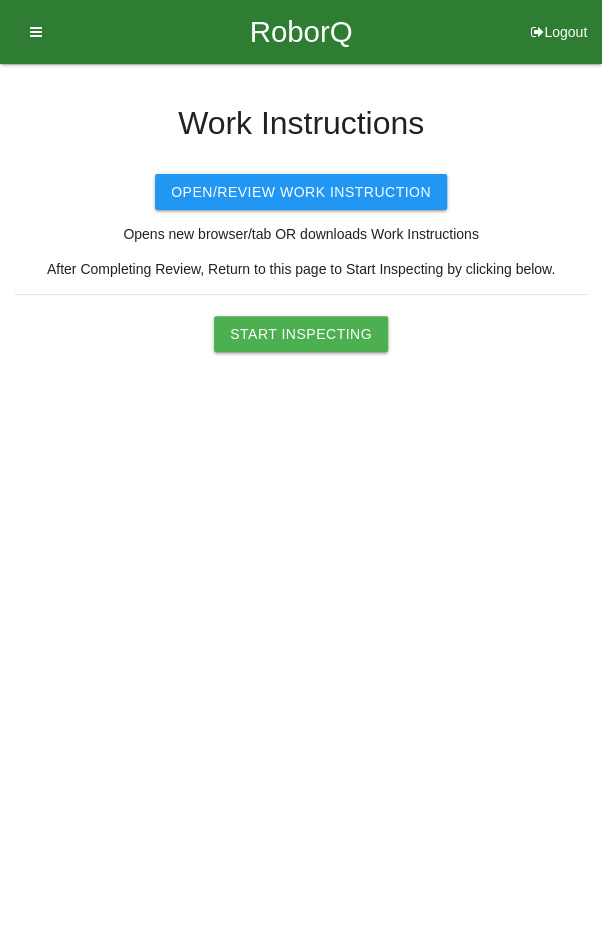 click on "Start Inspecting" at bounding box center (301, 334) 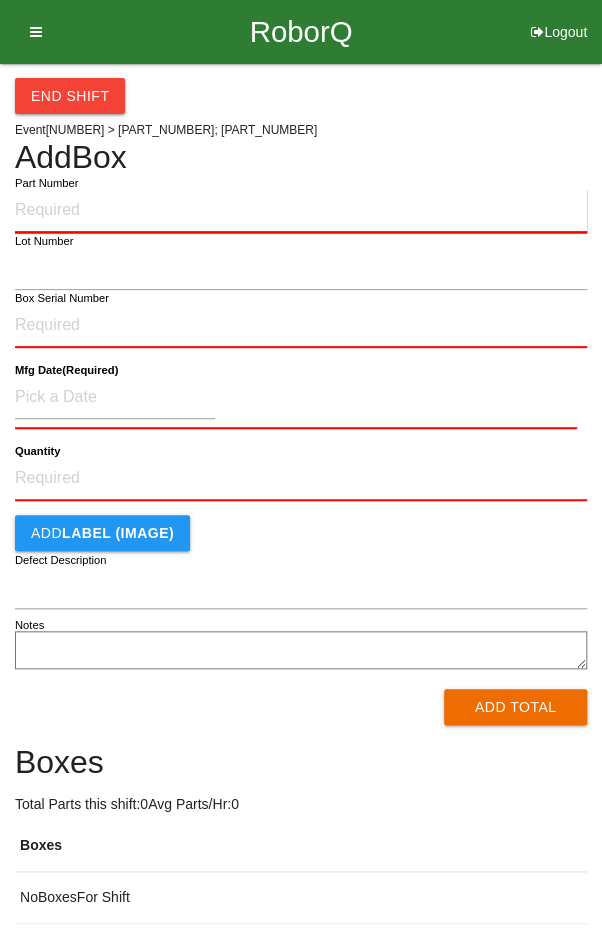 click on "Part Number" at bounding box center (301, 211) 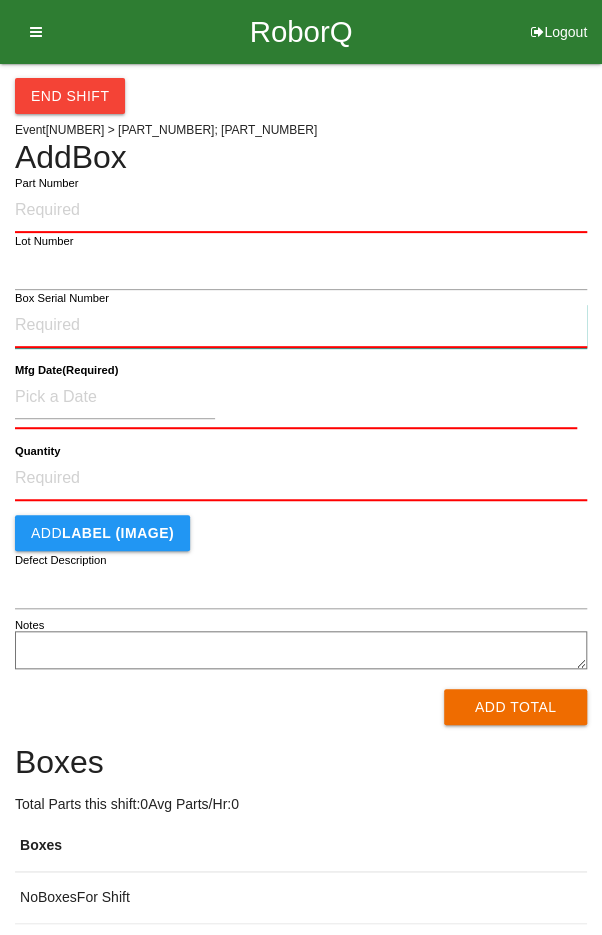 click on "Box Serial Number" at bounding box center (301, 326) 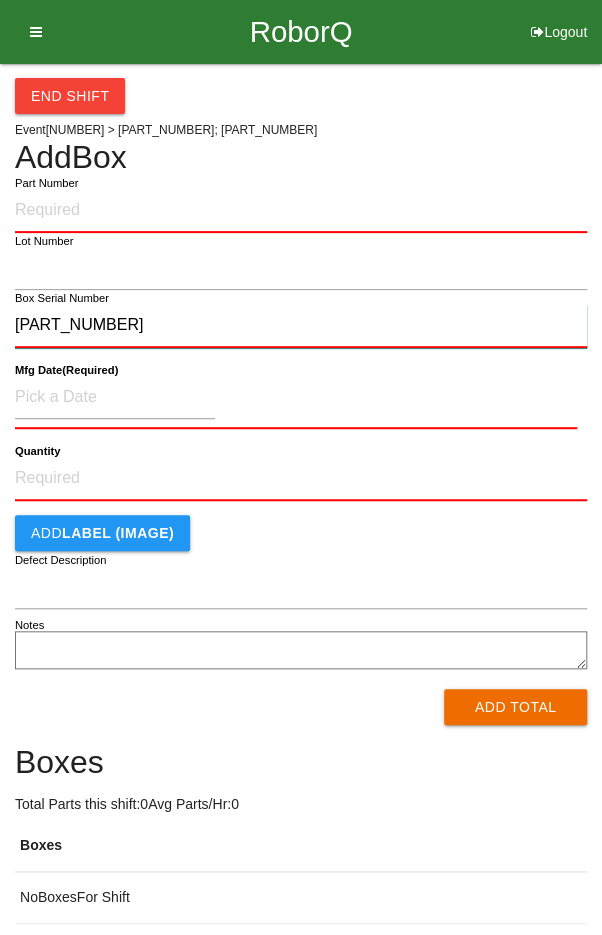 type on "[PART_NUMBER]" 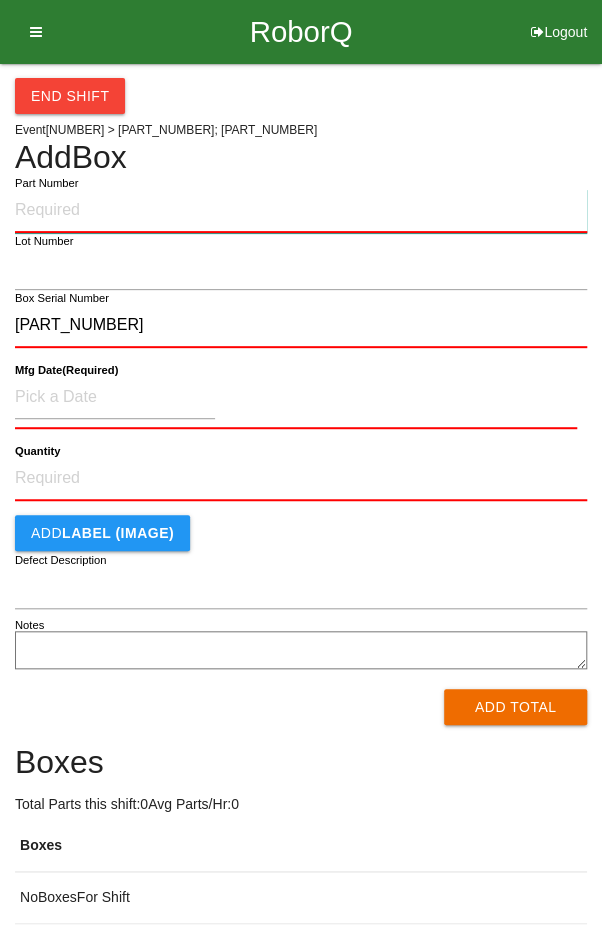 click on "Part Number" at bounding box center (301, 211) 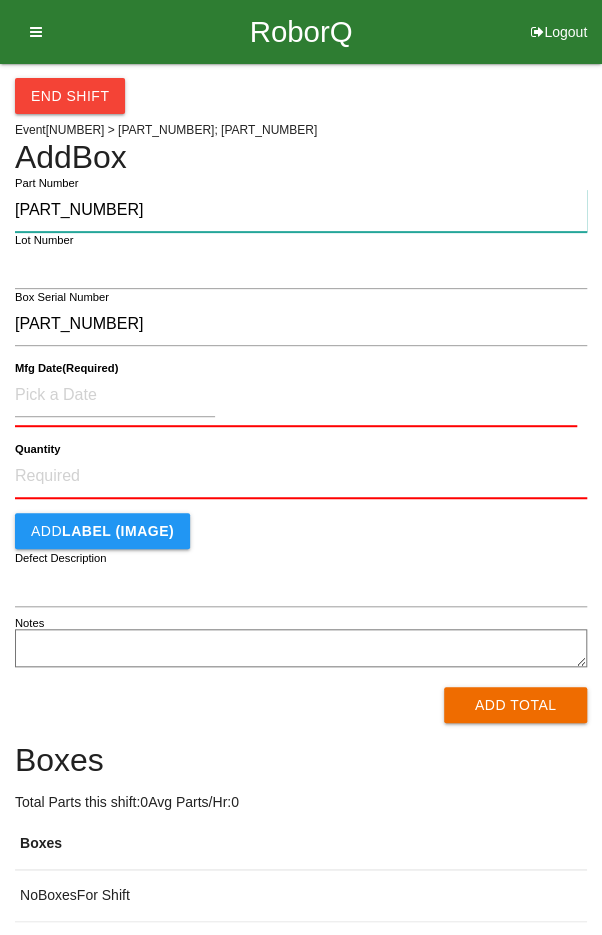 type on "[PART_NUMBER]" 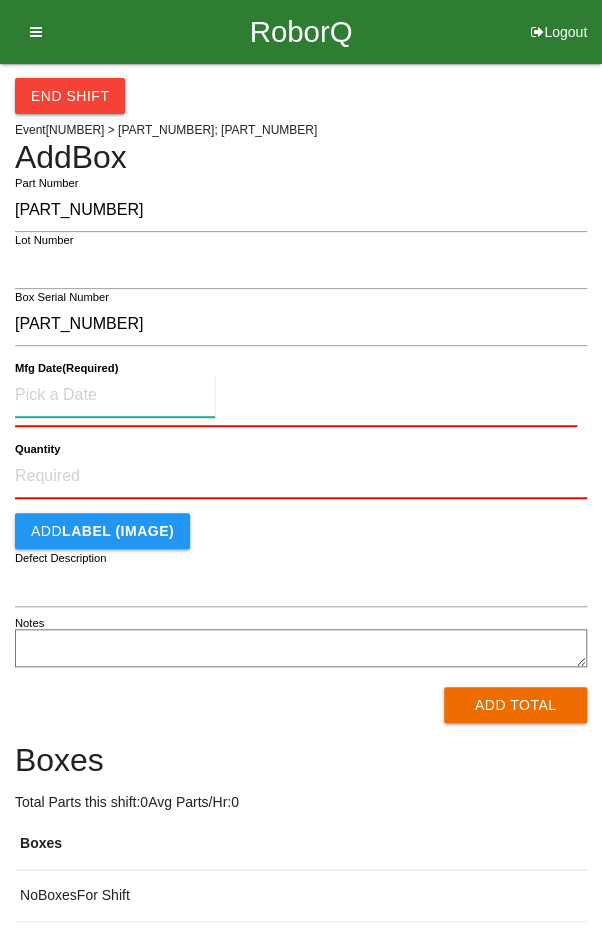 click at bounding box center [115, 395] 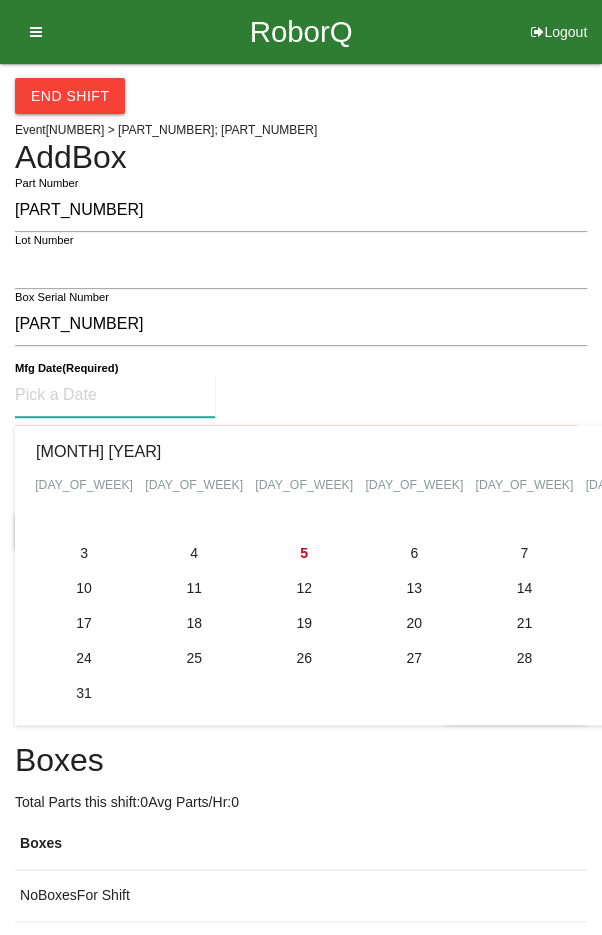 click on "1" at bounding box center [634, 518] 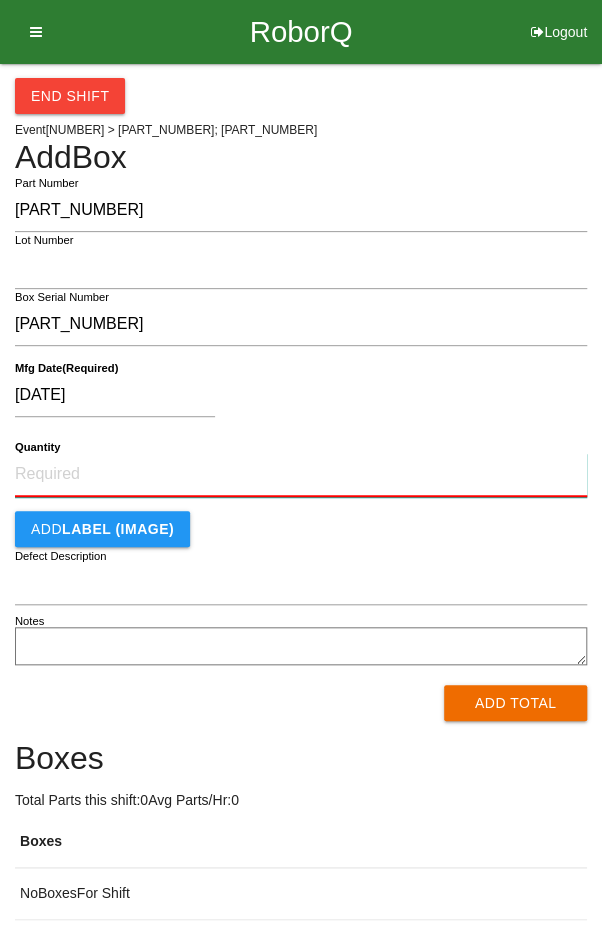 click on "Quantity" at bounding box center (301, 475) 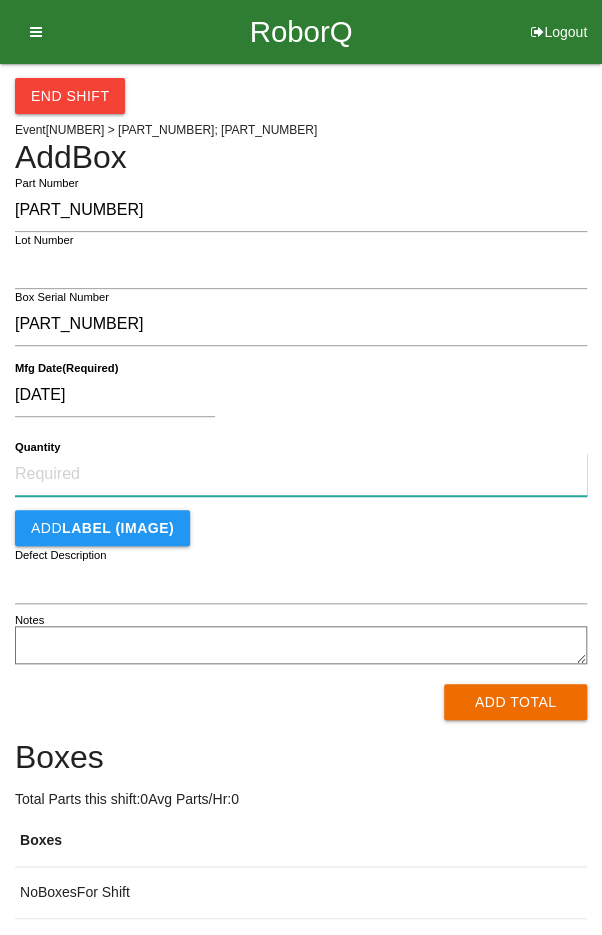 type on "[NUMBER]" 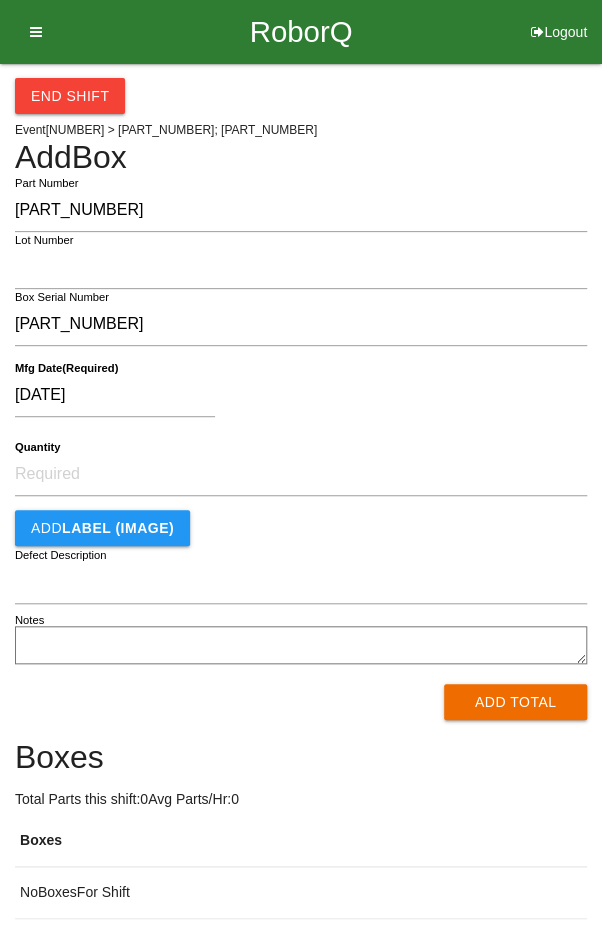 click on "[DATE] Mfg Date  (Required)" at bounding box center [301, 399] 